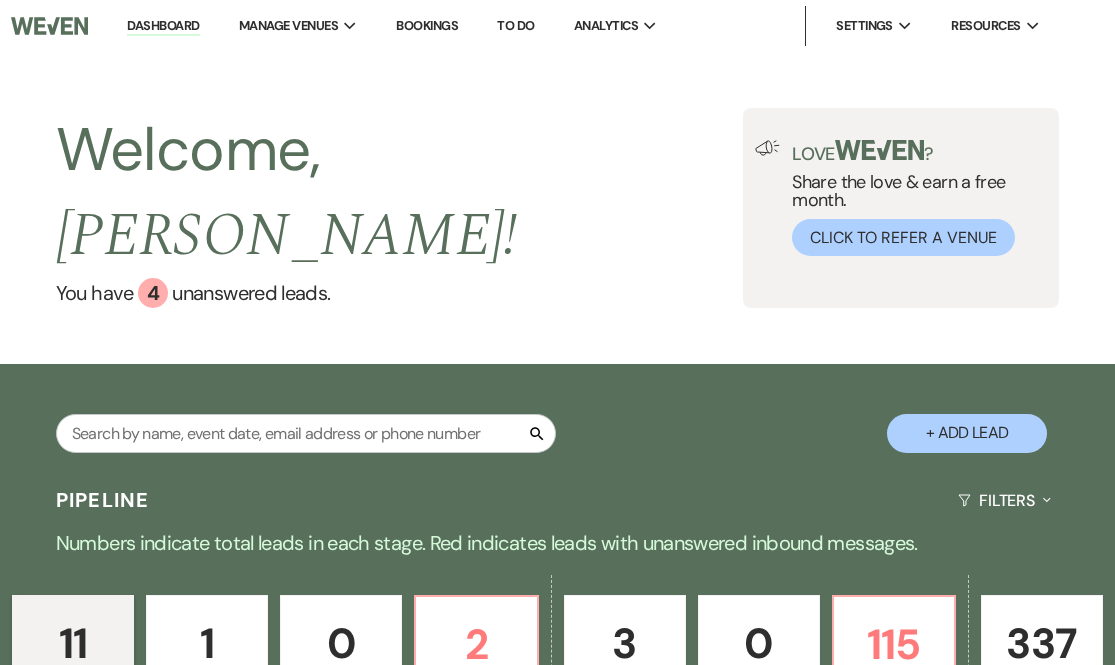 scroll, scrollTop: 0, scrollLeft: 0, axis: both 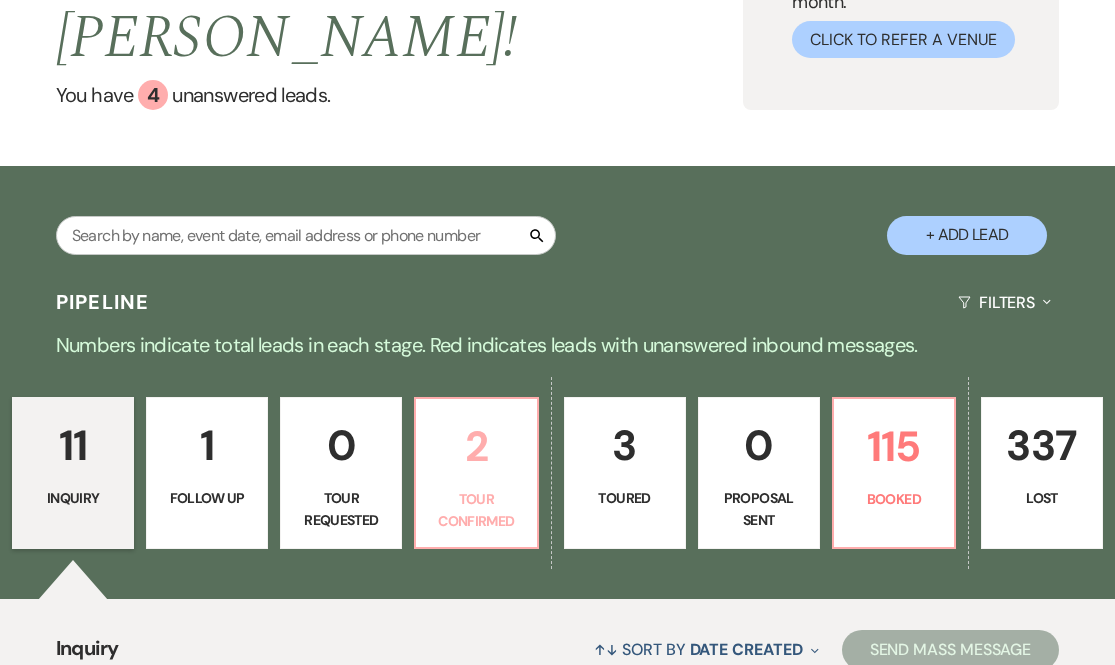 click on "2" at bounding box center (476, 446) 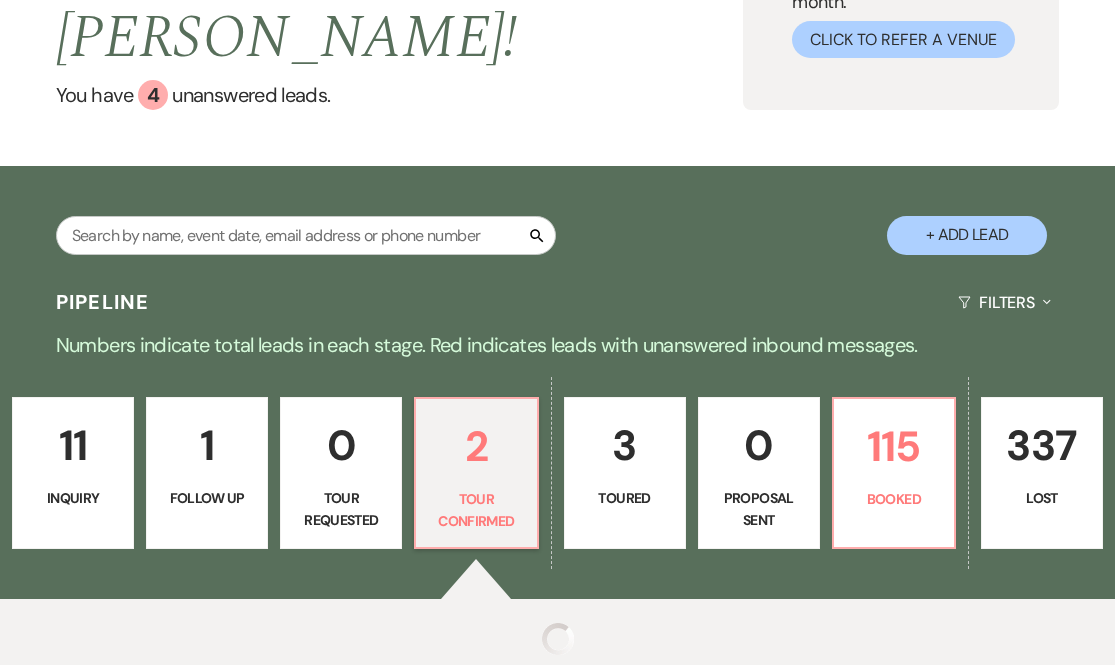 select on "4" 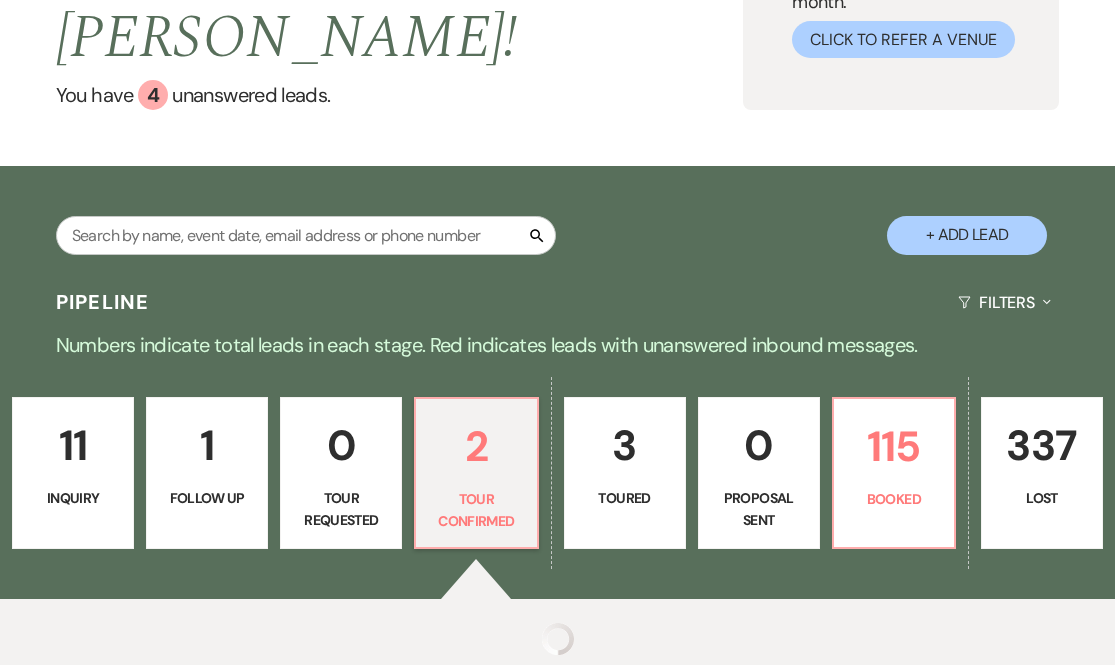 select on "4" 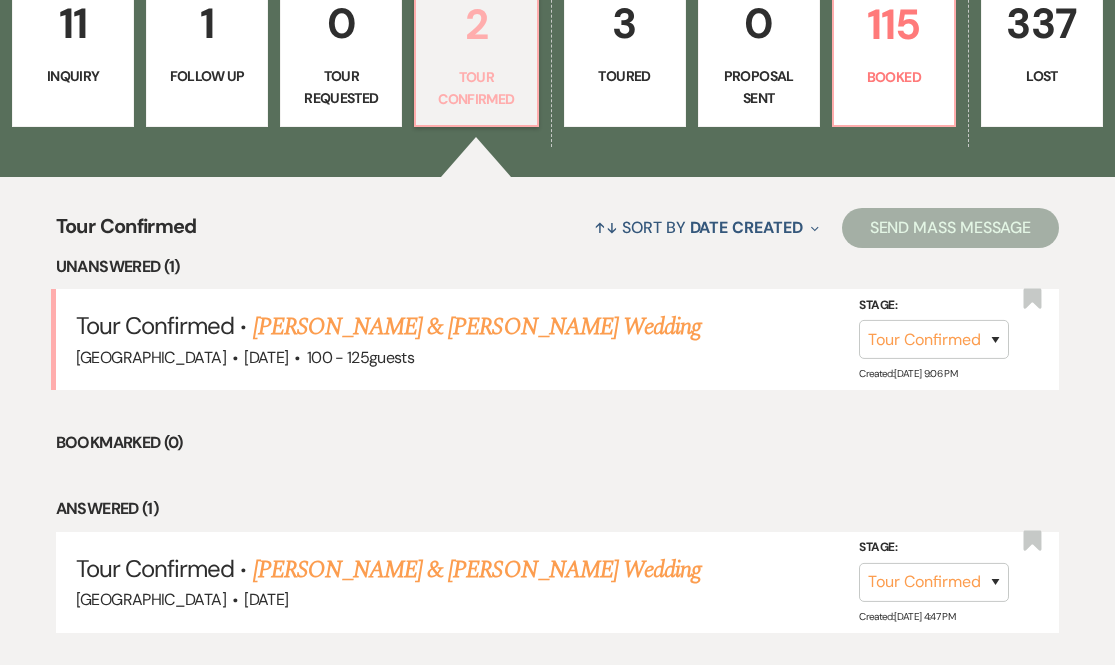 scroll, scrollTop: 623, scrollLeft: 0, axis: vertical 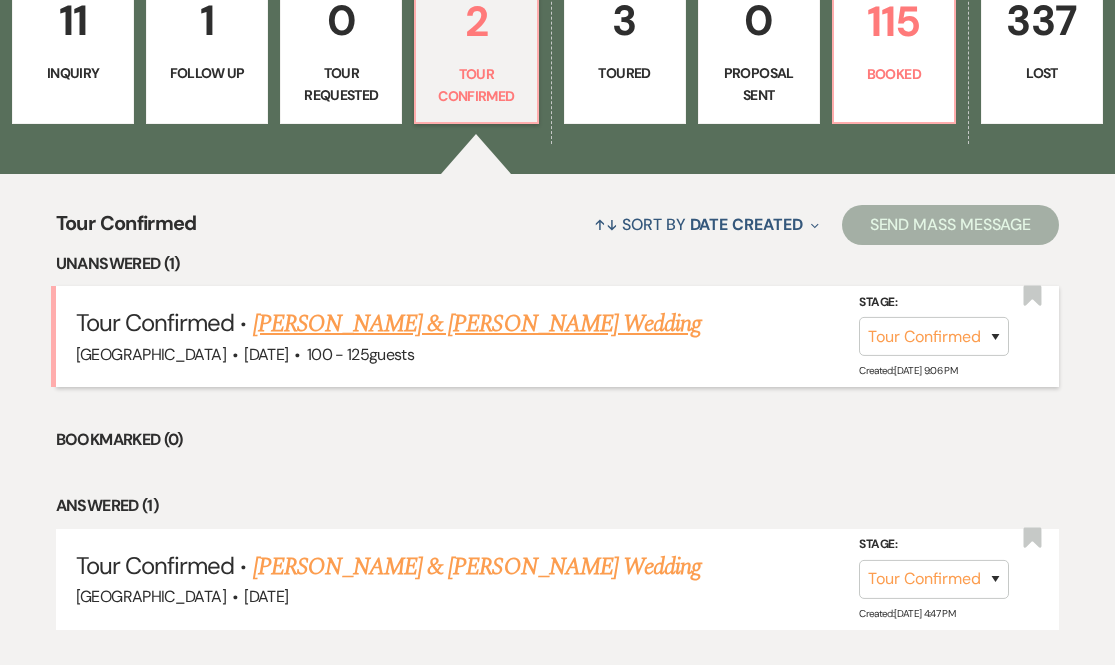click on "[PERSON_NAME] & [PERSON_NAME] Wedding" at bounding box center [477, 324] 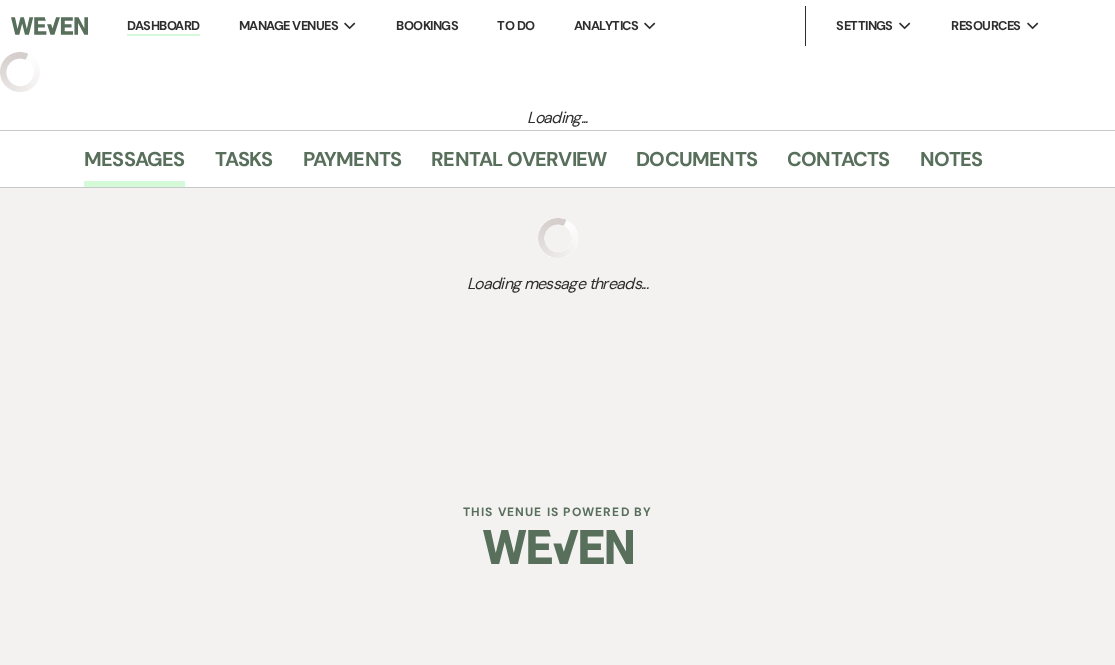 select on "4" 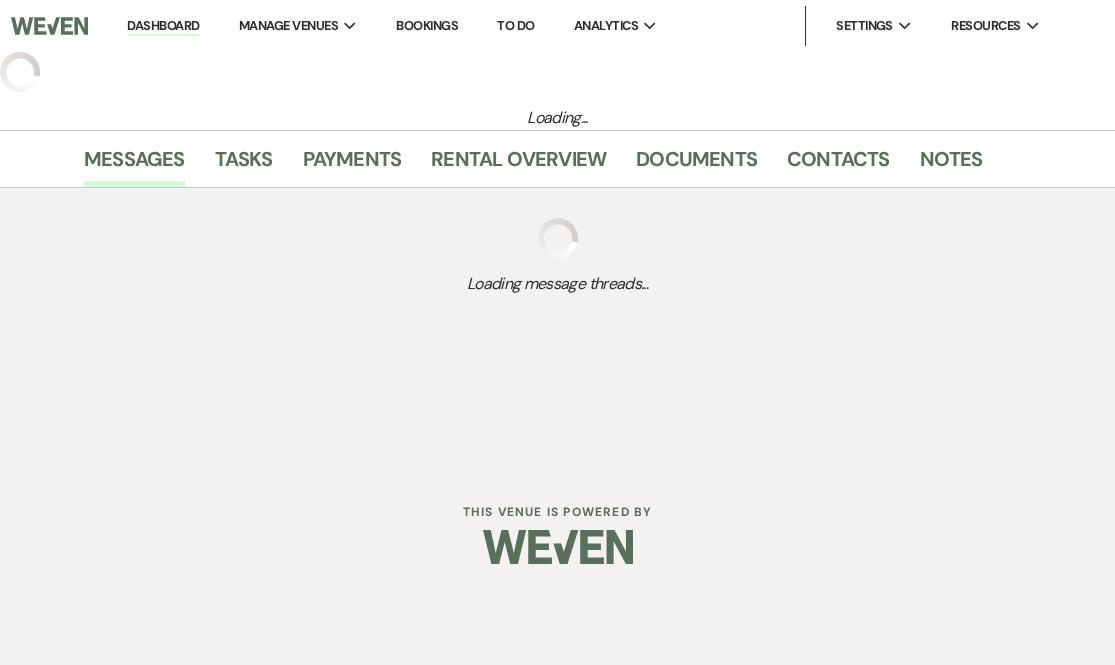 select on "5" 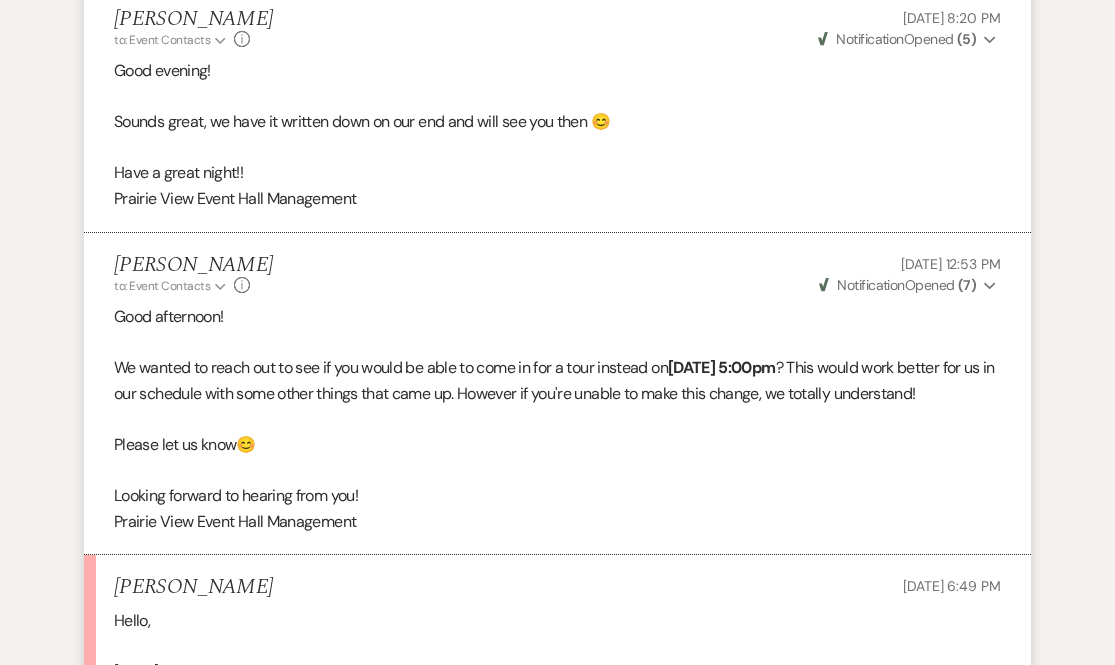 scroll, scrollTop: 3171, scrollLeft: 0, axis: vertical 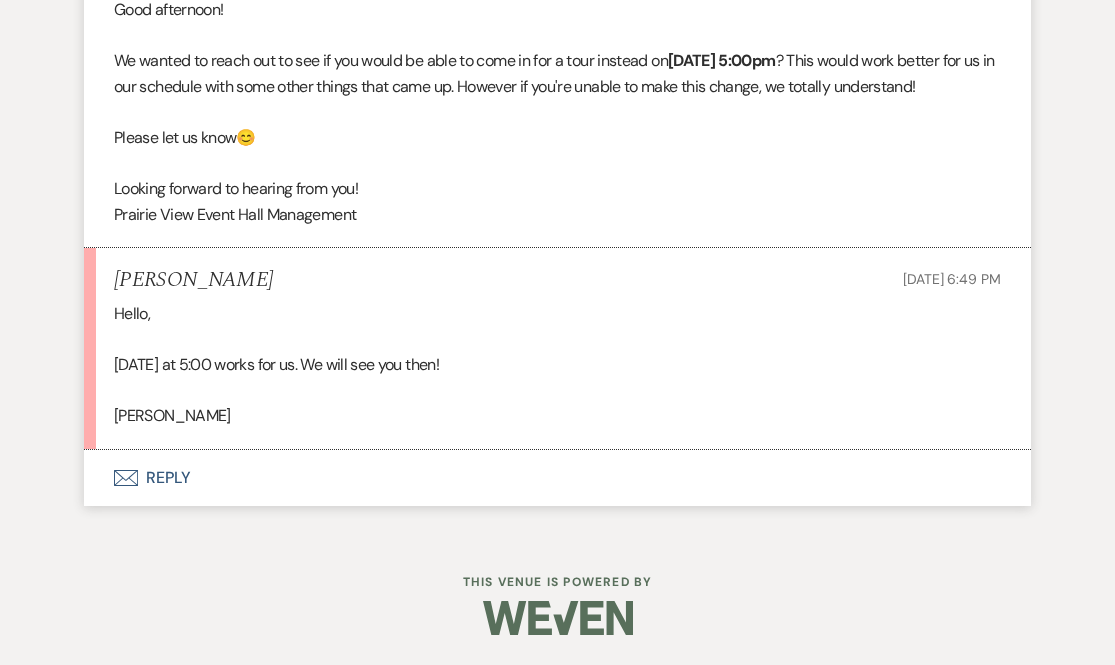 click on "Envelope Reply" at bounding box center (557, 478) 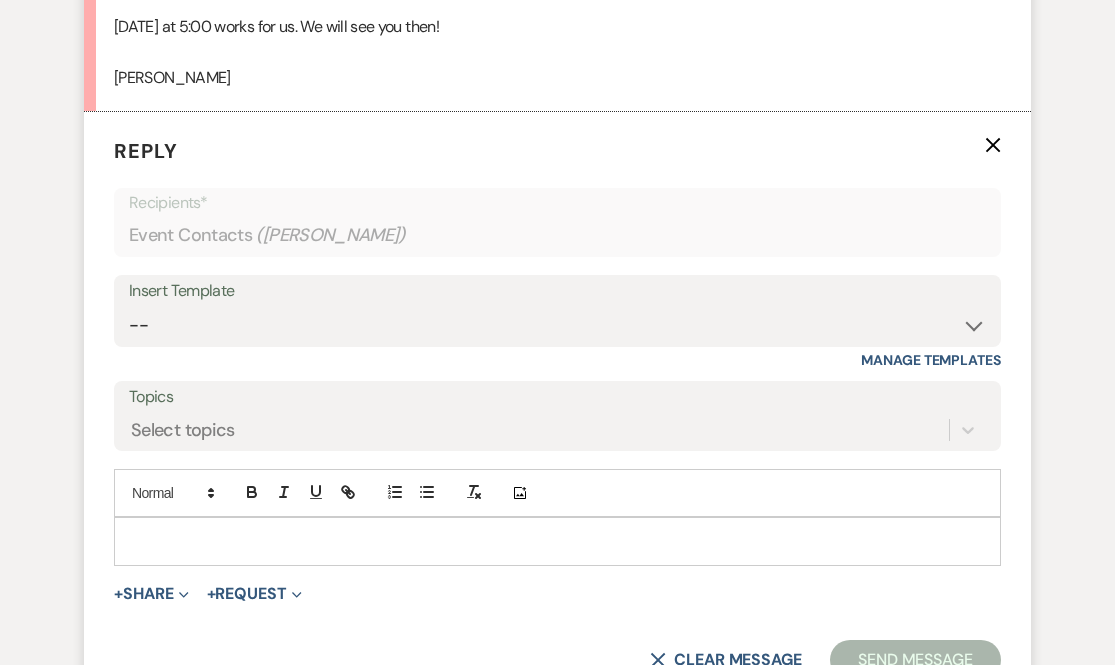 scroll, scrollTop: 3496, scrollLeft: 0, axis: vertical 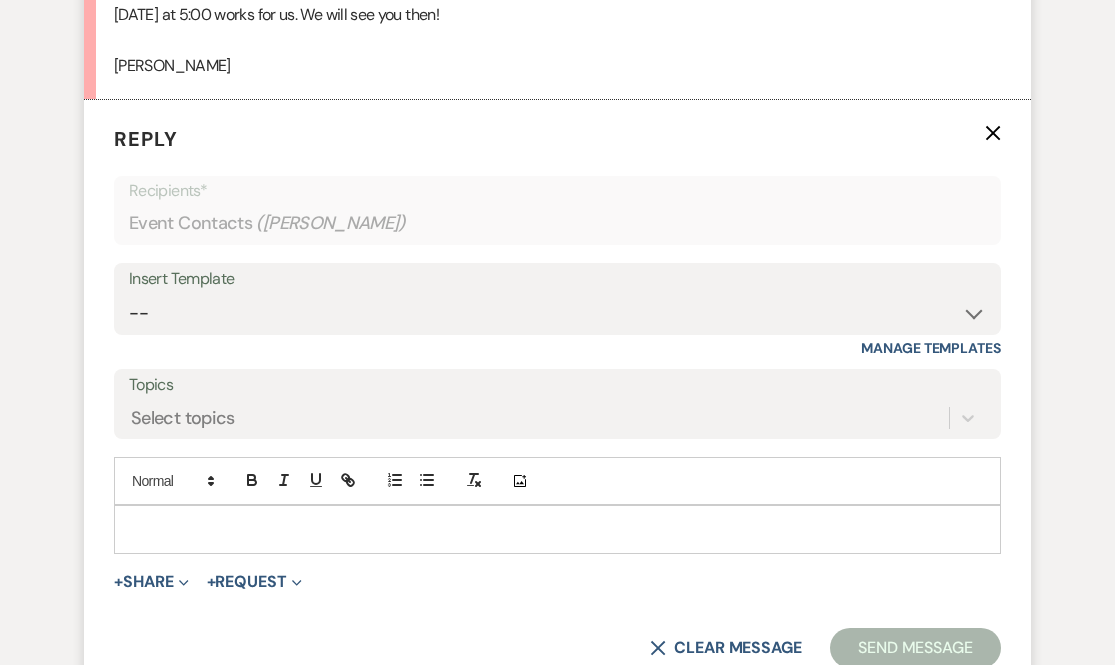 click at bounding box center [557, 529] 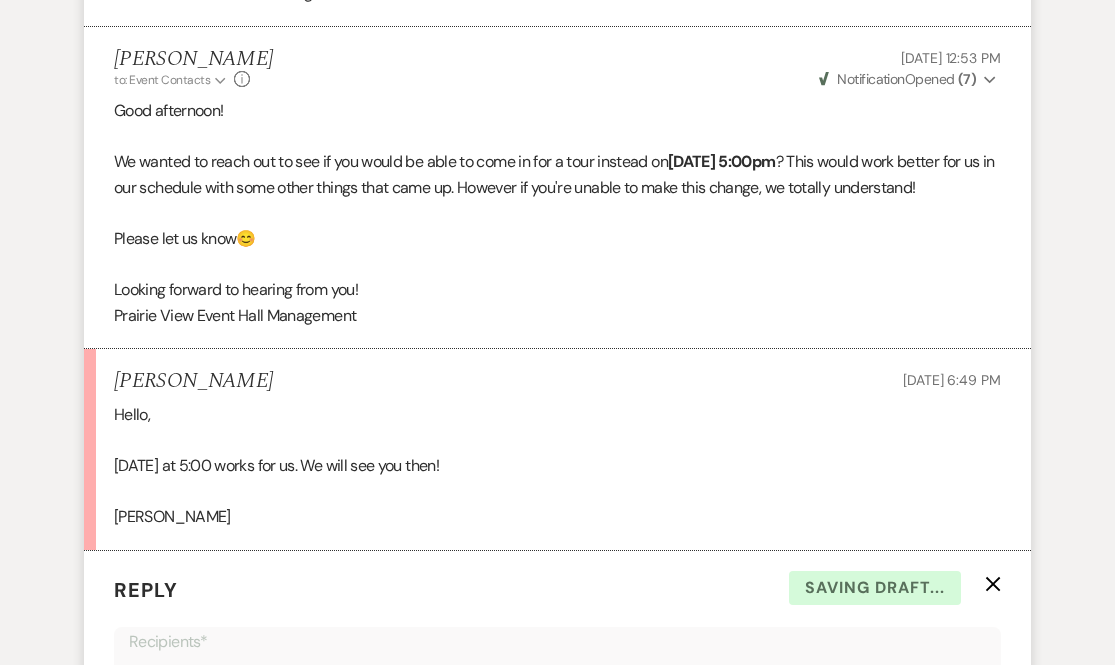 scroll, scrollTop: 3026, scrollLeft: 0, axis: vertical 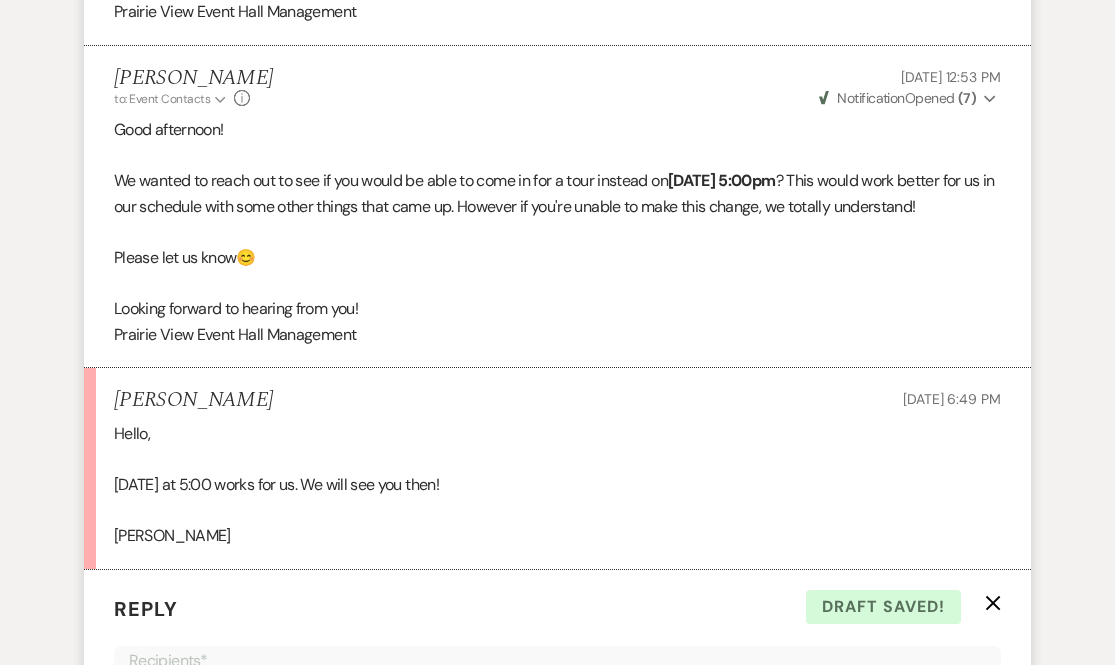 drag, startPoint x: 902, startPoint y: 182, endPoint x: 682, endPoint y: 186, distance: 220.03636 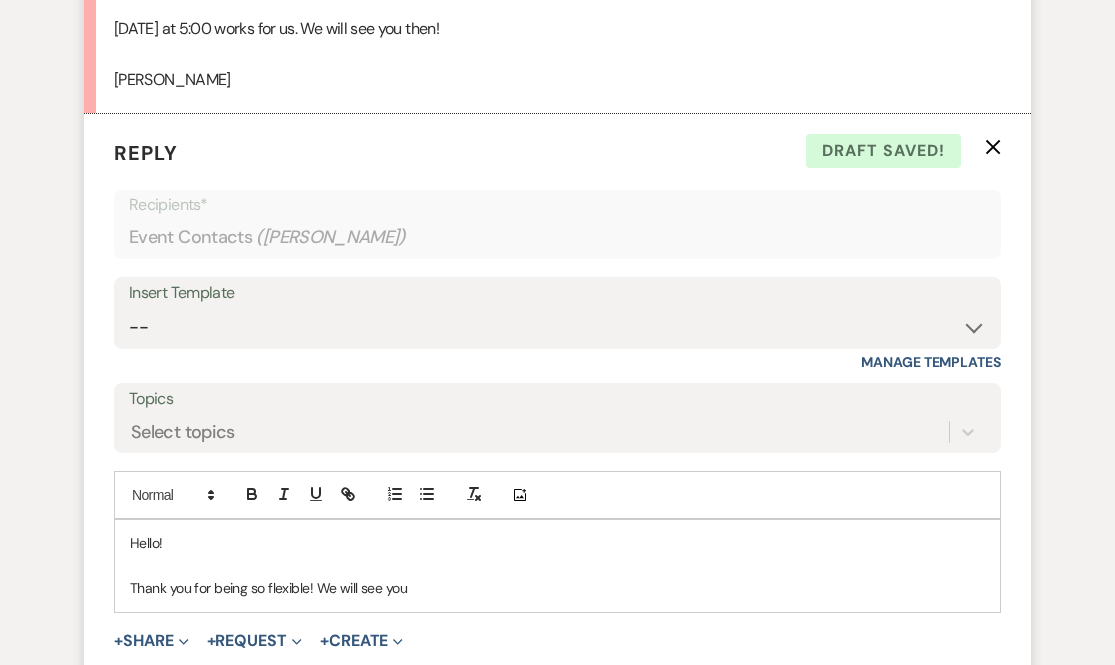 scroll, scrollTop: 3499, scrollLeft: 0, axis: vertical 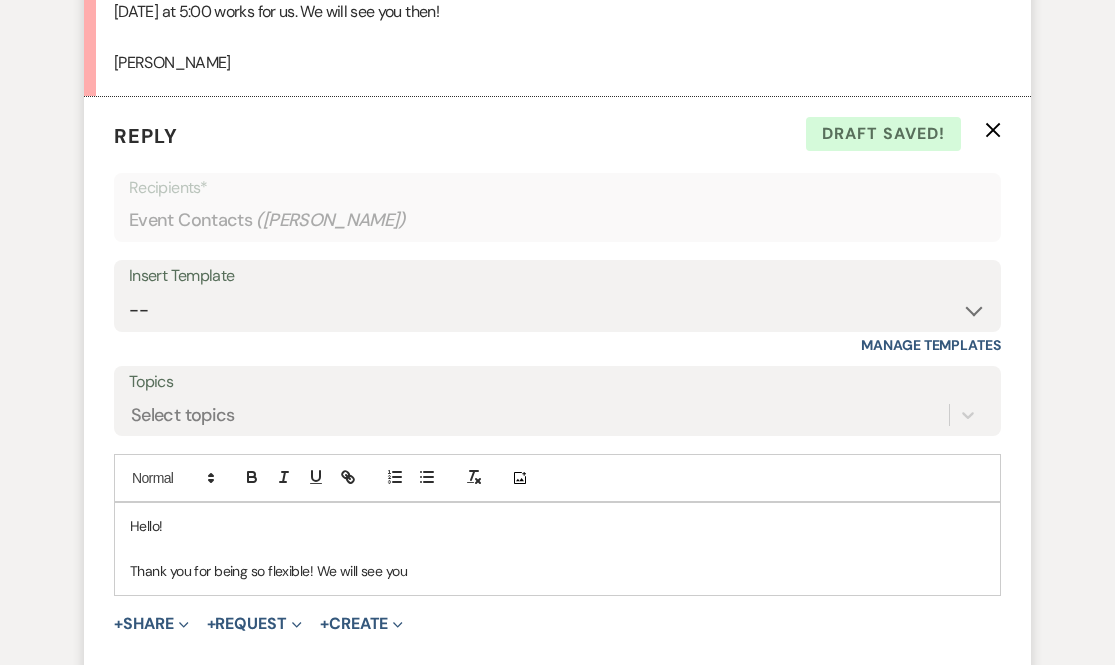 click on "Thank you for being so flexible! We will see you" at bounding box center (557, 571) 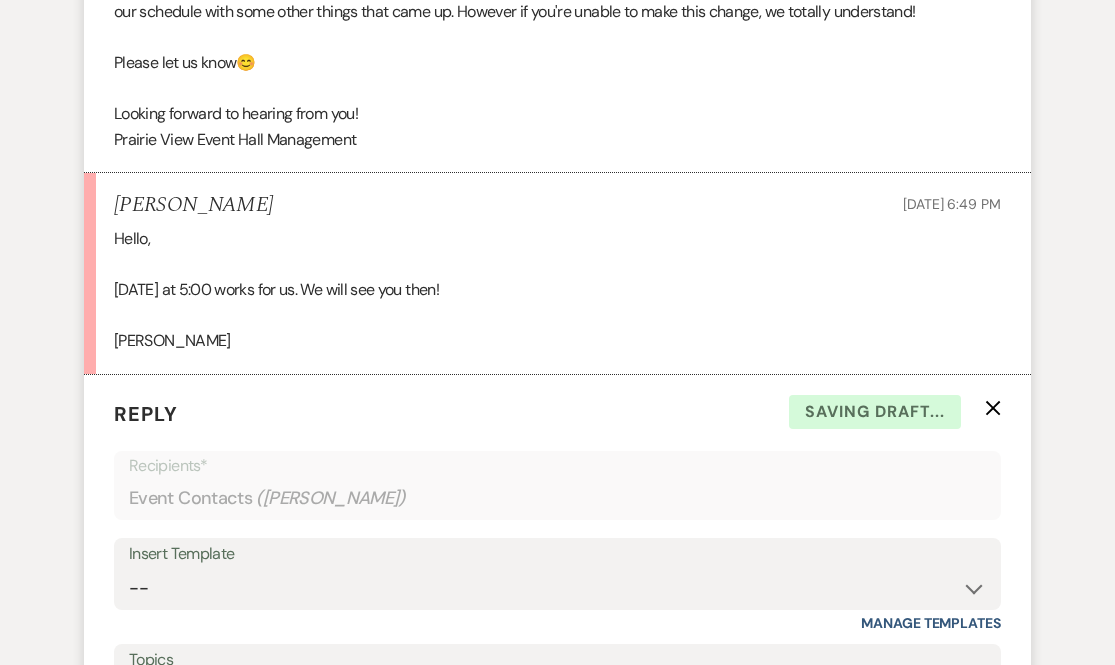 scroll, scrollTop: 3217, scrollLeft: 0, axis: vertical 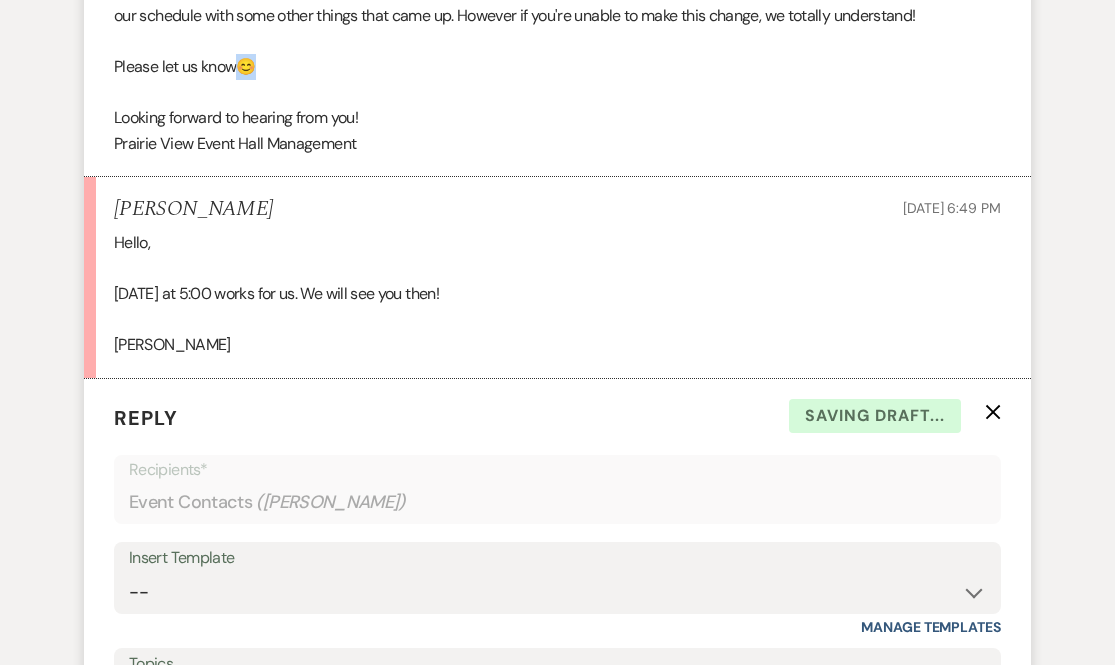 click on "Please let us know  😊" at bounding box center (557, 67) 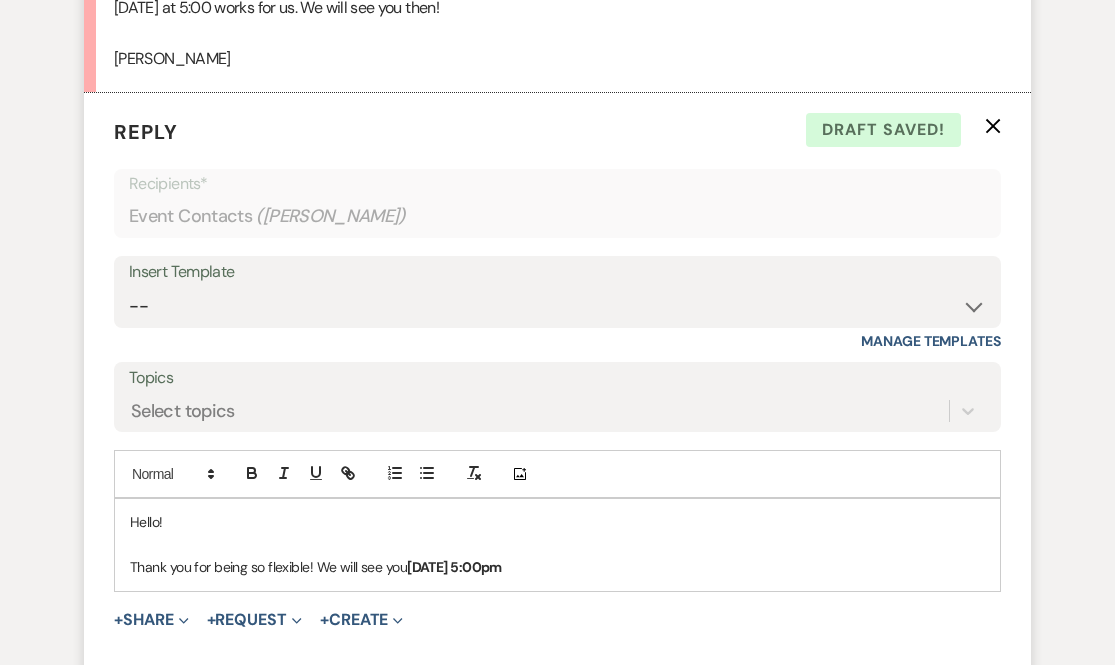scroll, scrollTop: 3518, scrollLeft: 0, axis: vertical 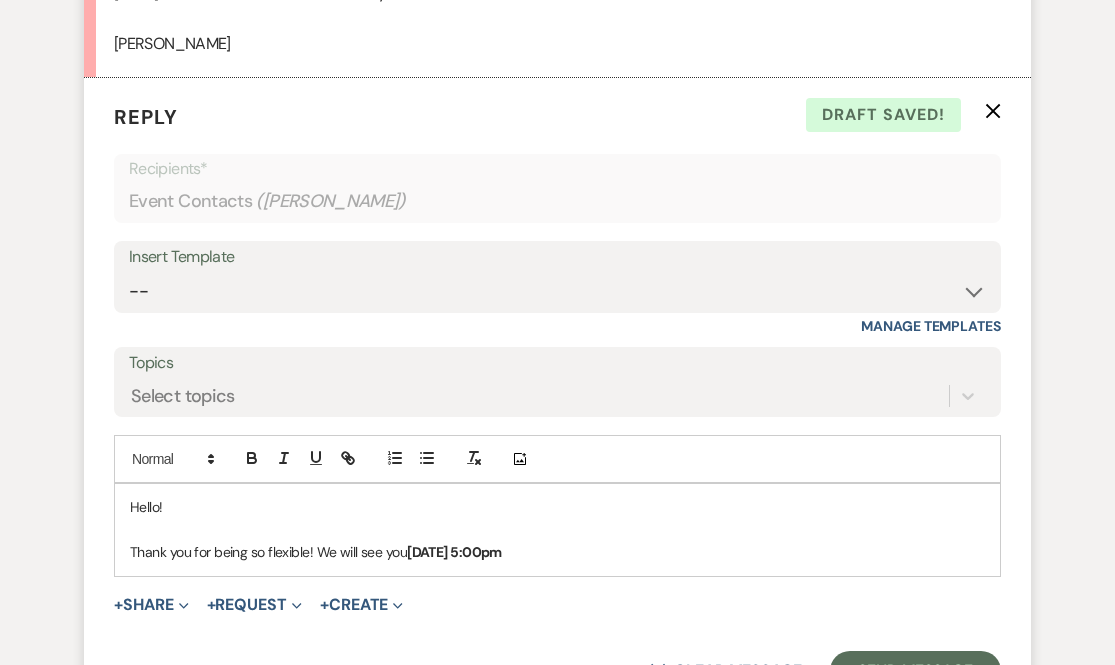 click on "Thank you for being so flexible! We will see you  [DATE] 5:00pm" at bounding box center (557, 552) 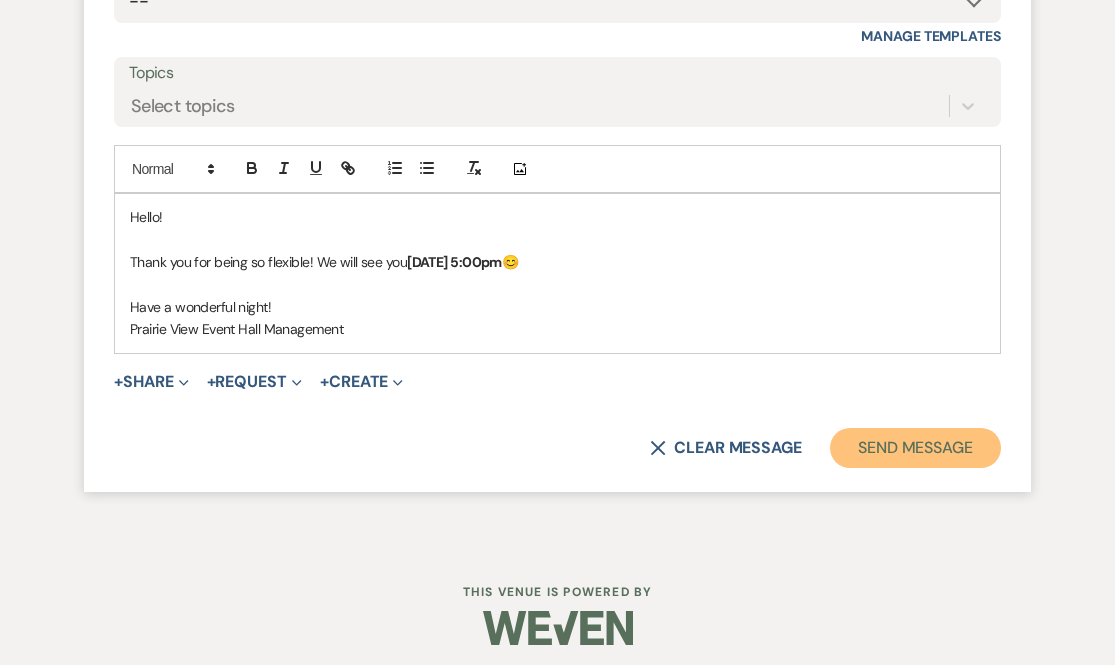 click on "Send Message" at bounding box center (915, 448) 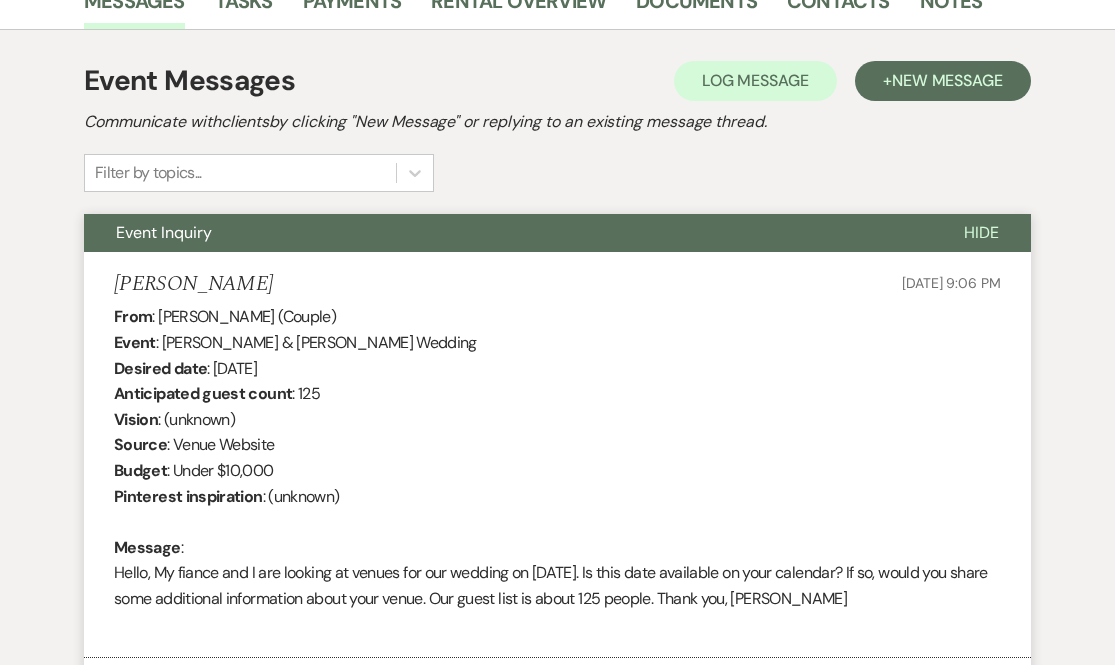 scroll, scrollTop: 0, scrollLeft: 0, axis: both 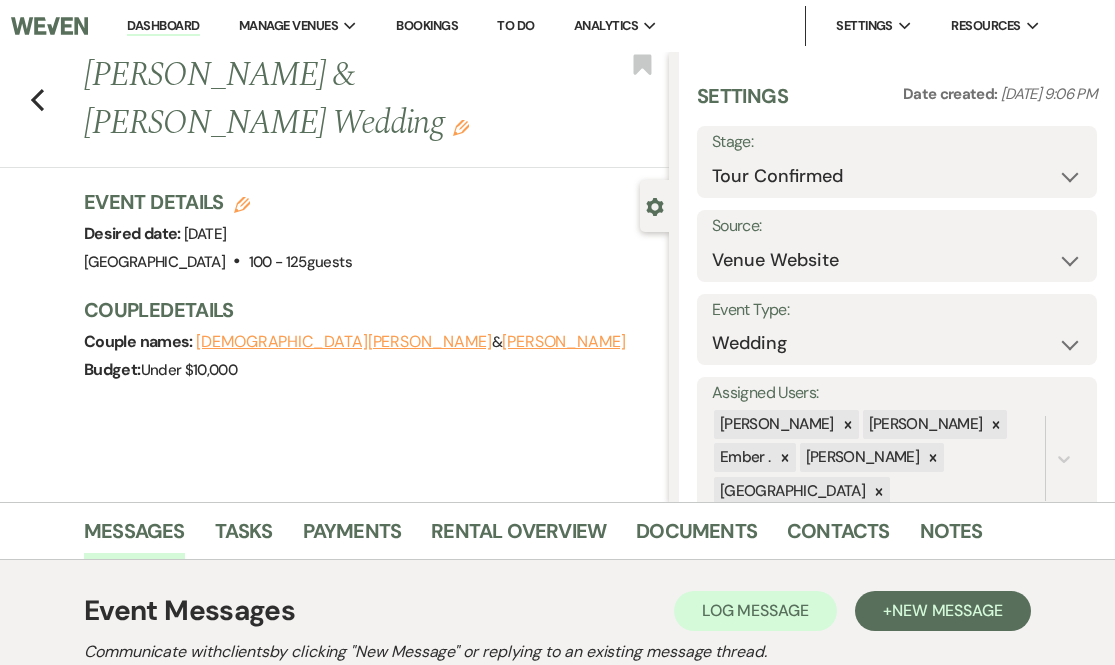 click on "Dashboard" at bounding box center (163, 26) 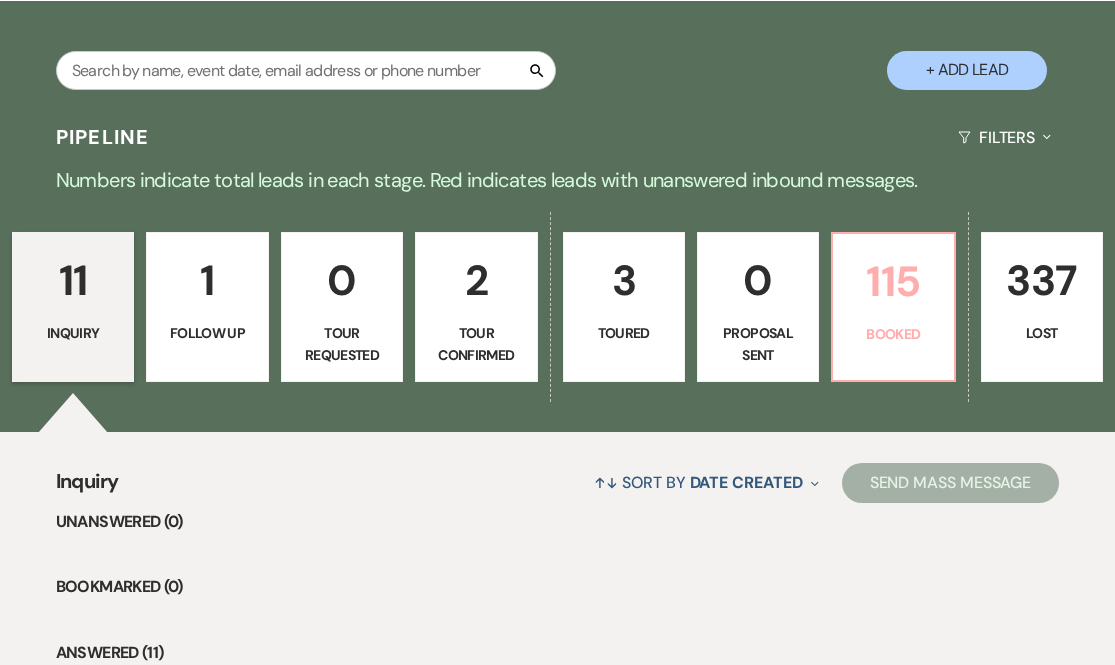 click on "Booked" at bounding box center [893, 334] 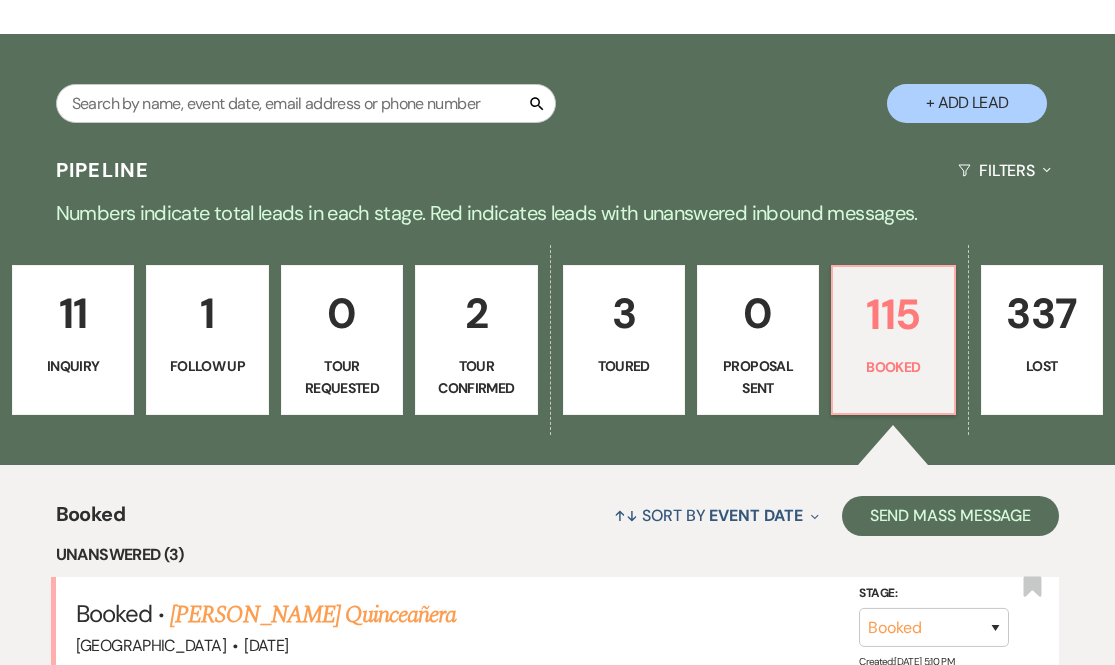 scroll, scrollTop: 363, scrollLeft: 0, axis: vertical 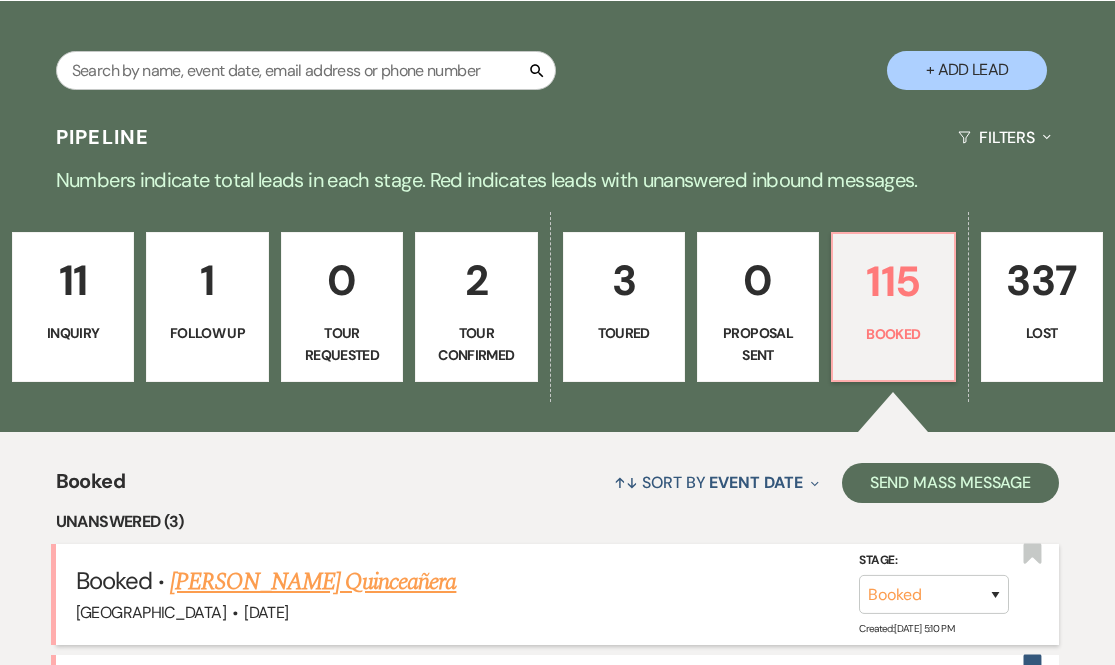 click on "[PERSON_NAME] Quinceañera" at bounding box center [313, 582] 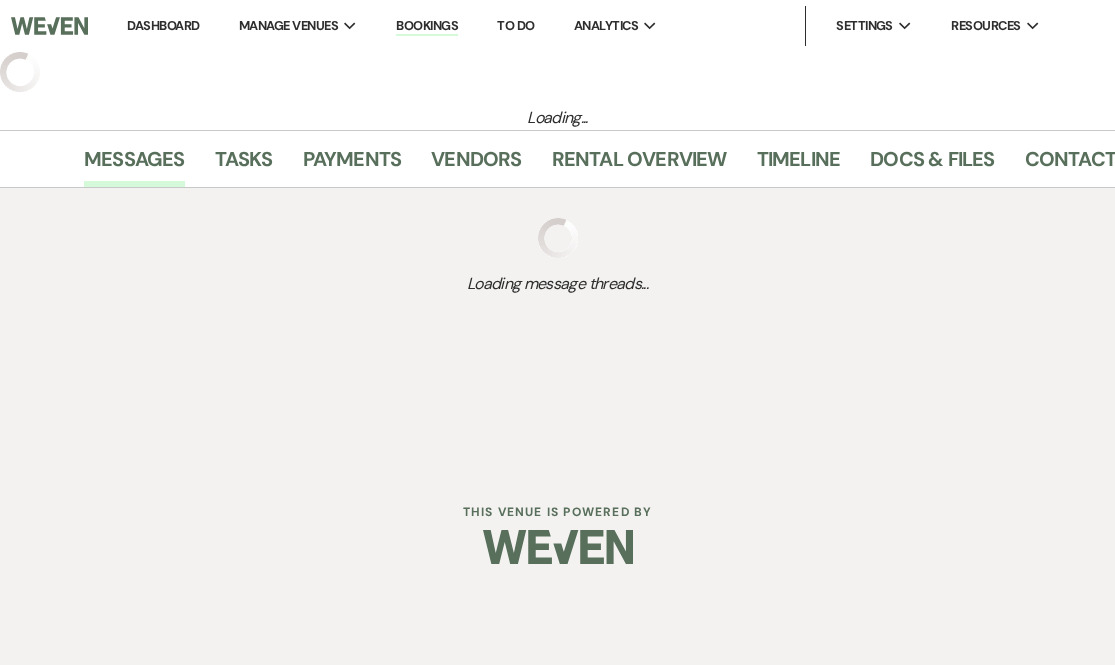select on "13" 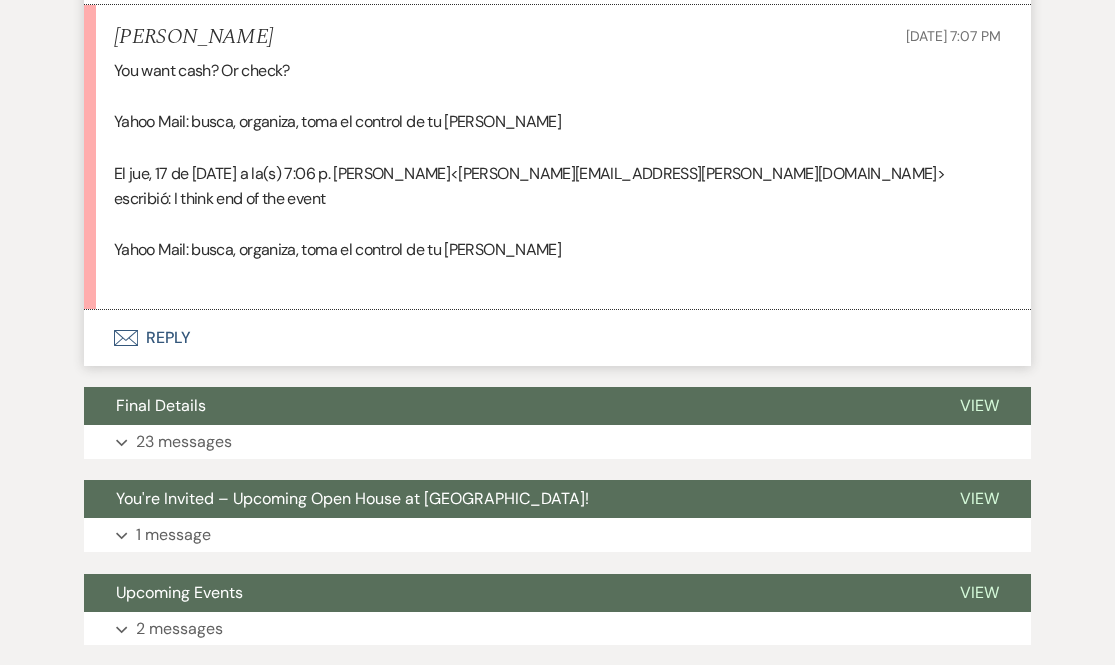 scroll, scrollTop: 3961, scrollLeft: 0, axis: vertical 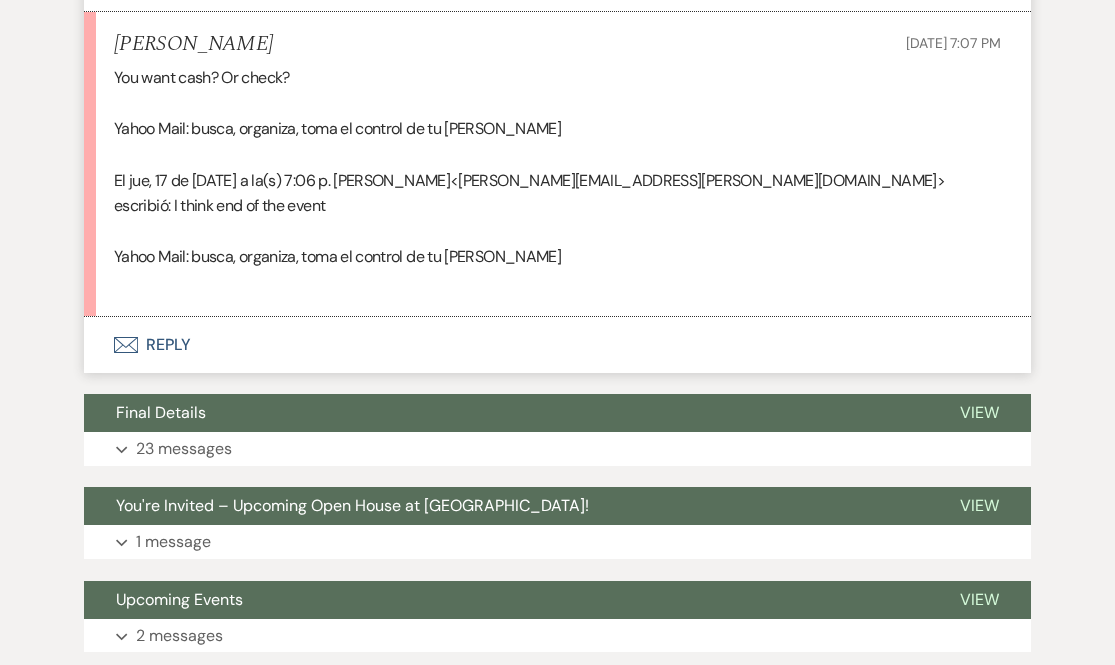 click on "Envelope Reply" at bounding box center (557, 345) 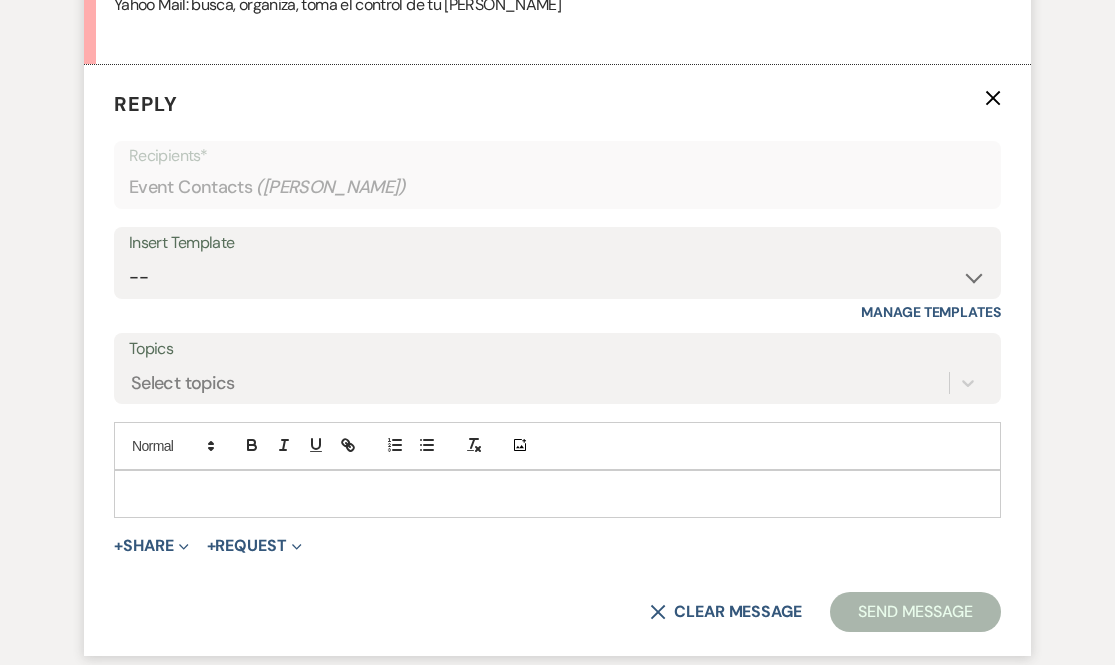scroll, scrollTop: 4215, scrollLeft: 0, axis: vertical 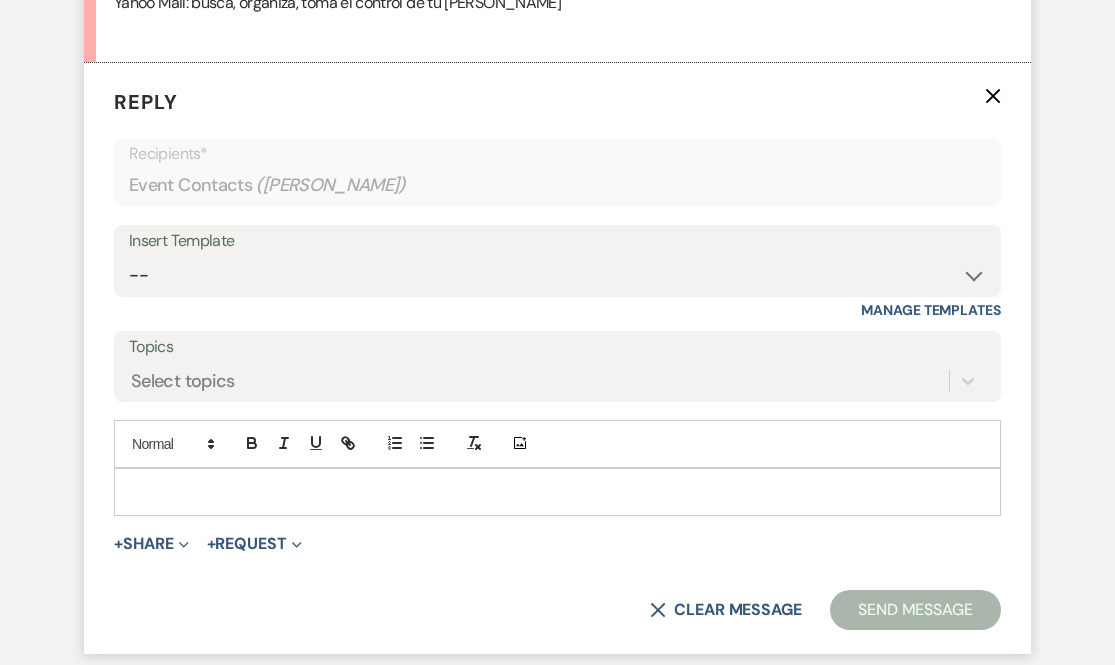 click at bounding box center (557, 492) 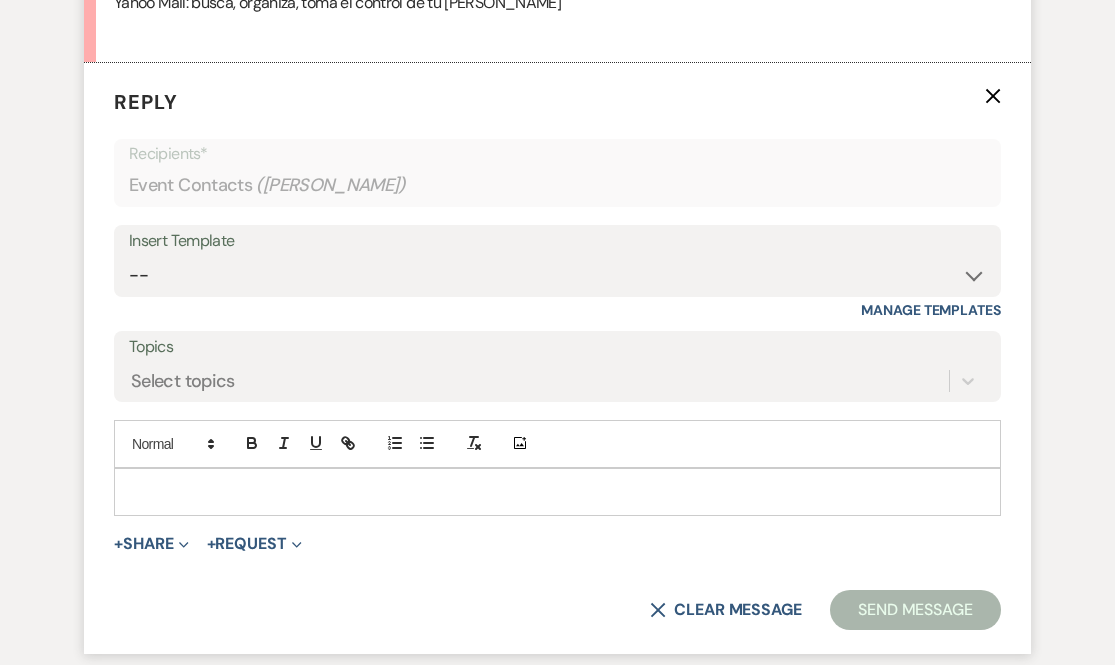 type 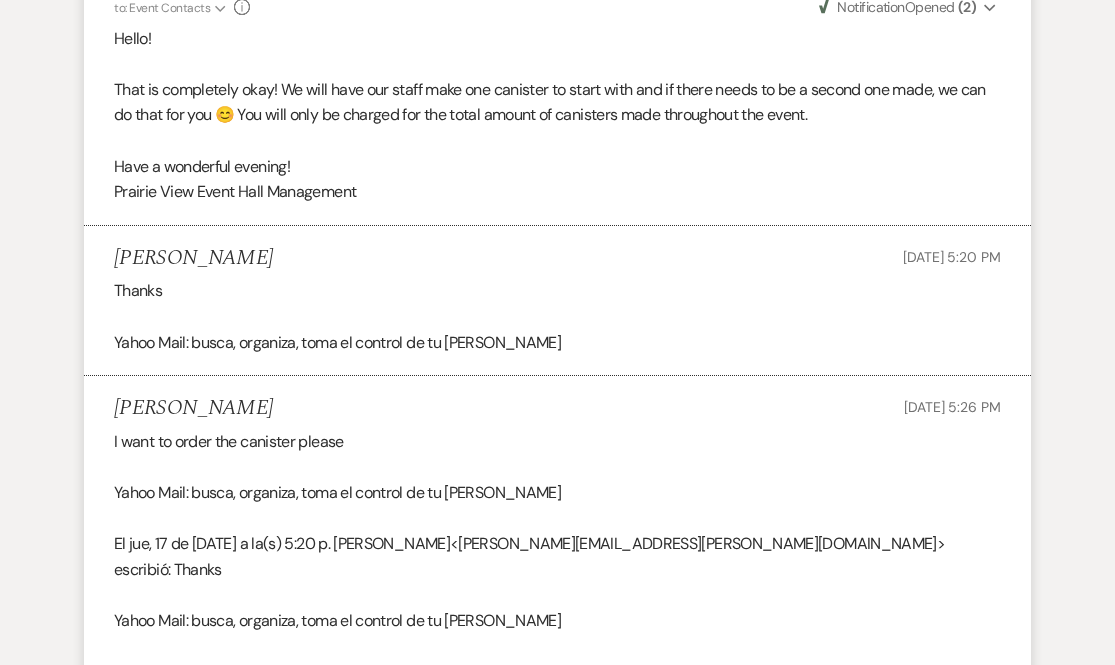 scroll, scrollTop: 2864, scrollLeft: 0, axis: vertical 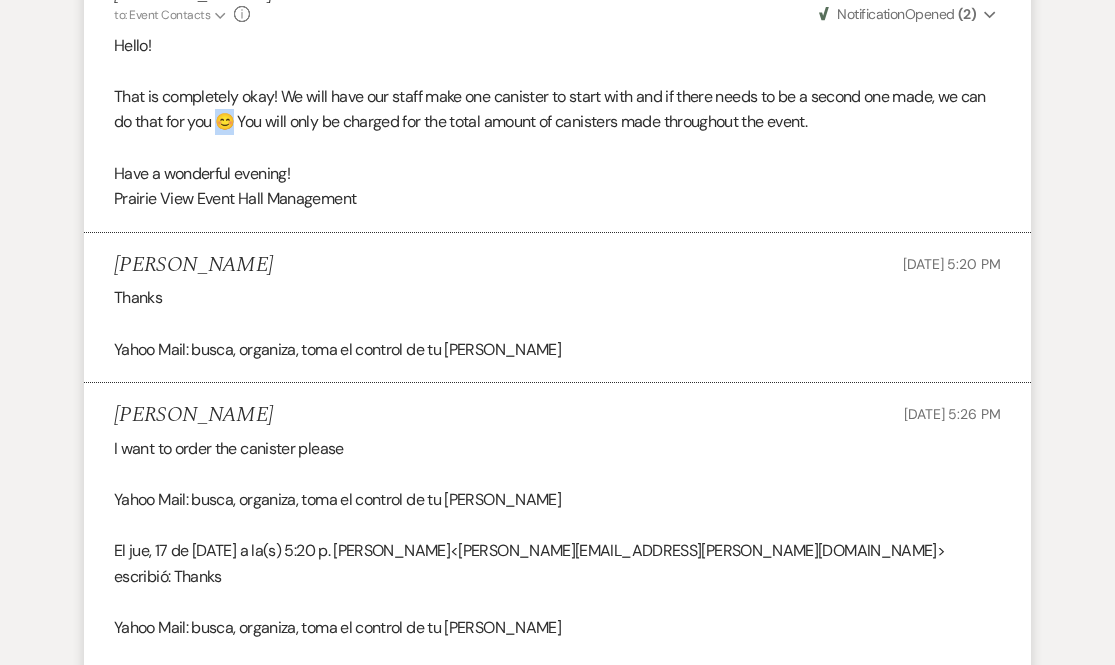 click on "That is completely okay! We will have our staff make one canister to start with and if there needs to be a second one made, we can do that for you 😊 You will only be charged for the total amount of canisters made throughout the event." at bounding box center [557, 109] 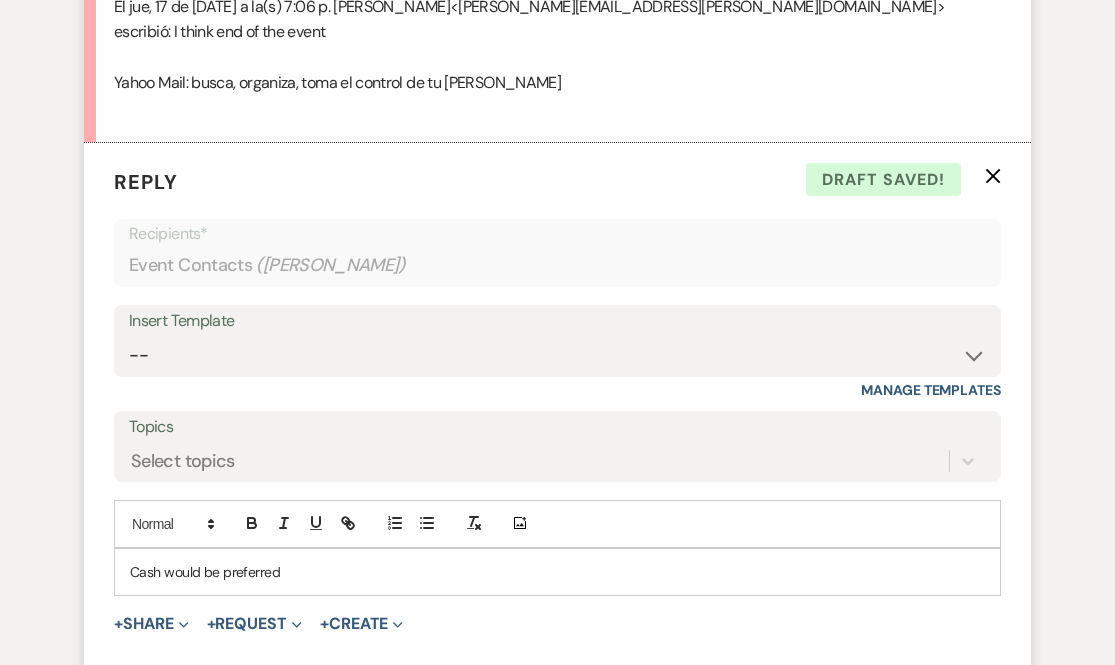 scroll, scrollTop: 4204, scrollLeft: 0, axis: vertical 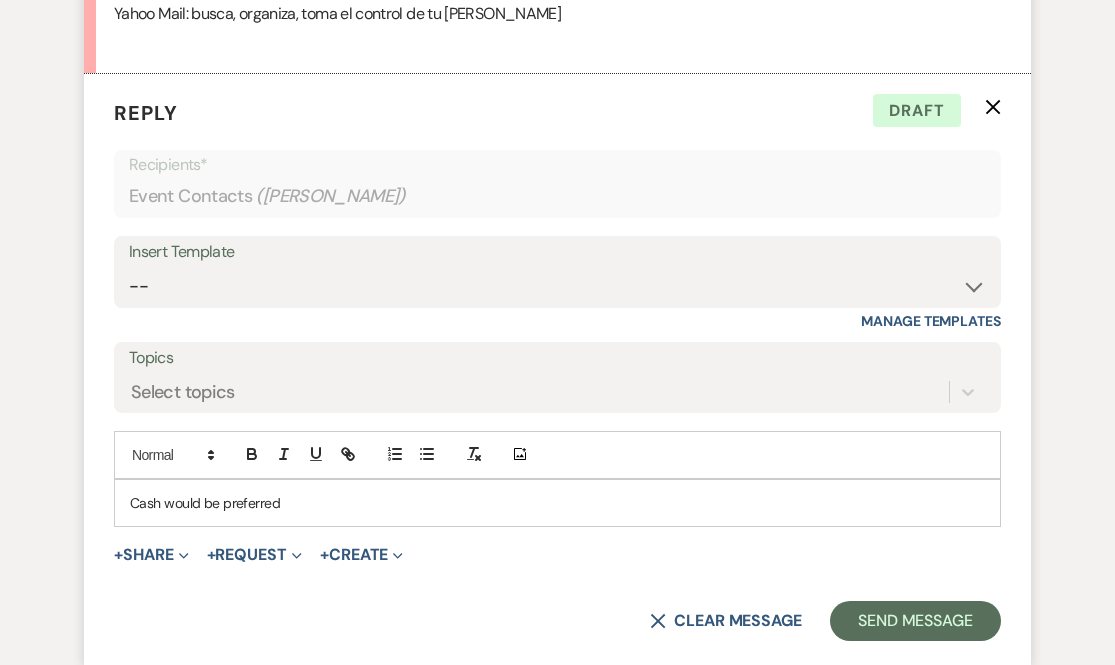 click on "Cash would be preferred" at bounding box center [557, 503] 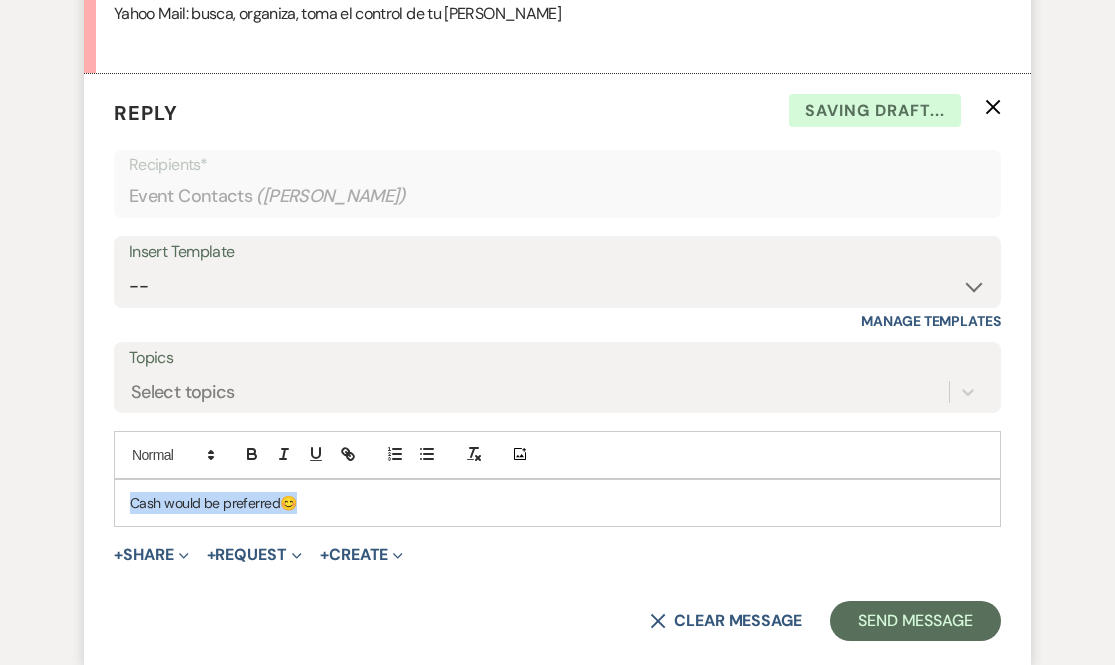 drag, startPoint x: 340, startPoint y: 471, endPoint x: 118, endPoint y: 470, distance: 222.00226 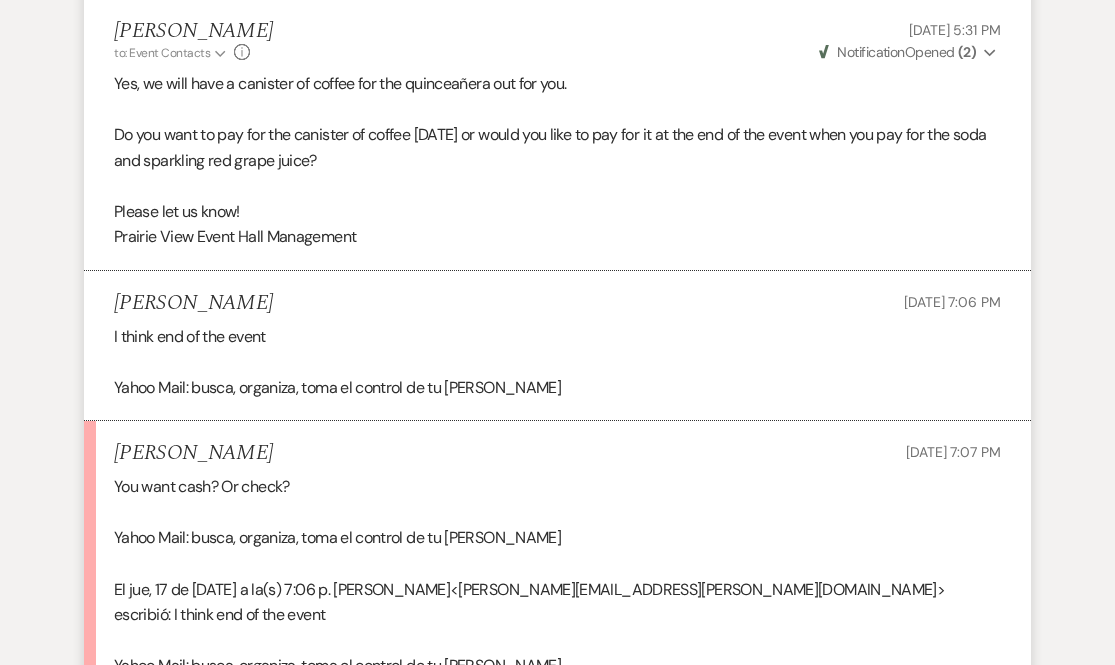 scroll, scrollTop: 3544, scrollLeft: 0, axis: vertical 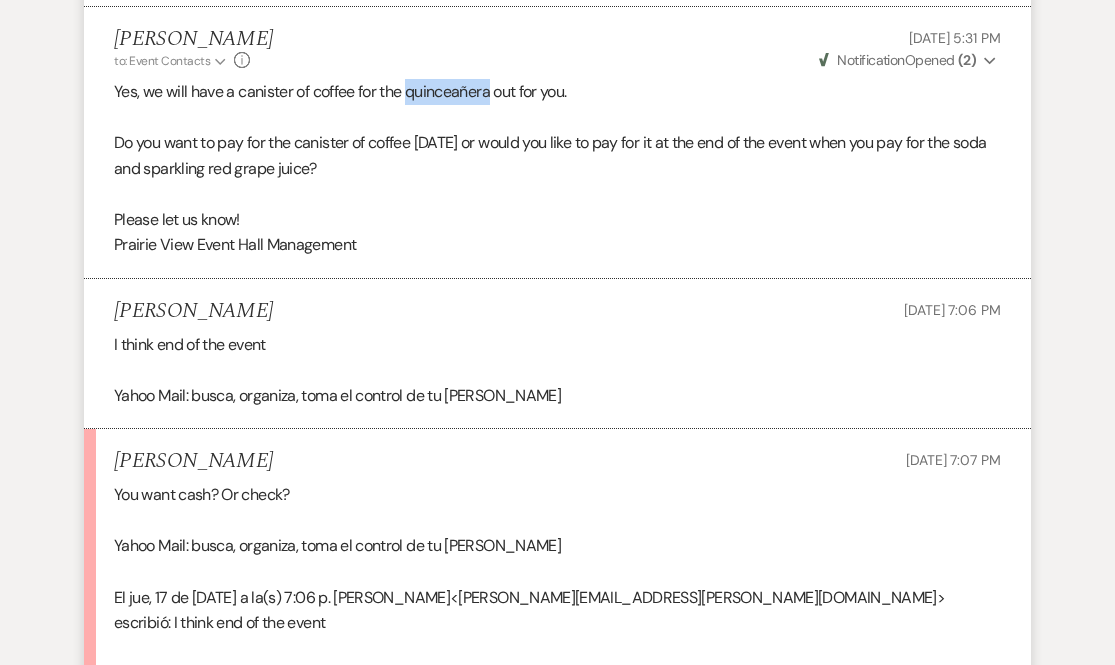 drag, startPoint x: 494, startPoint y: 95, endPoint x: 411, endPoint y: 94, distance: 83.00603 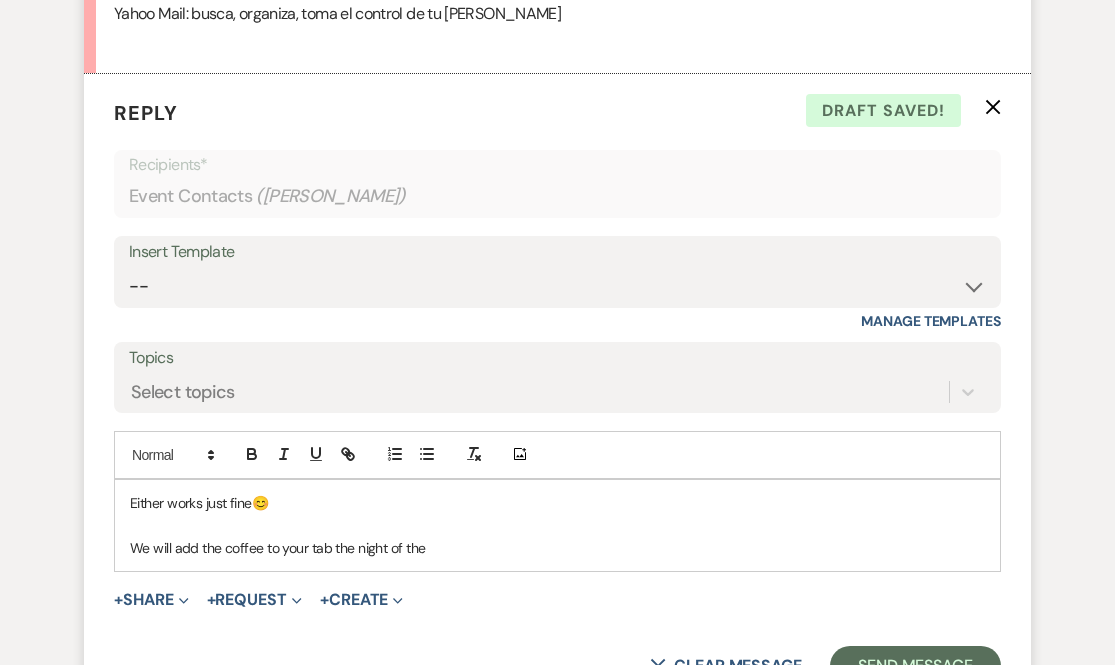scroll, scrollTop: 4232, scrollLeft: 0, axis: vertical 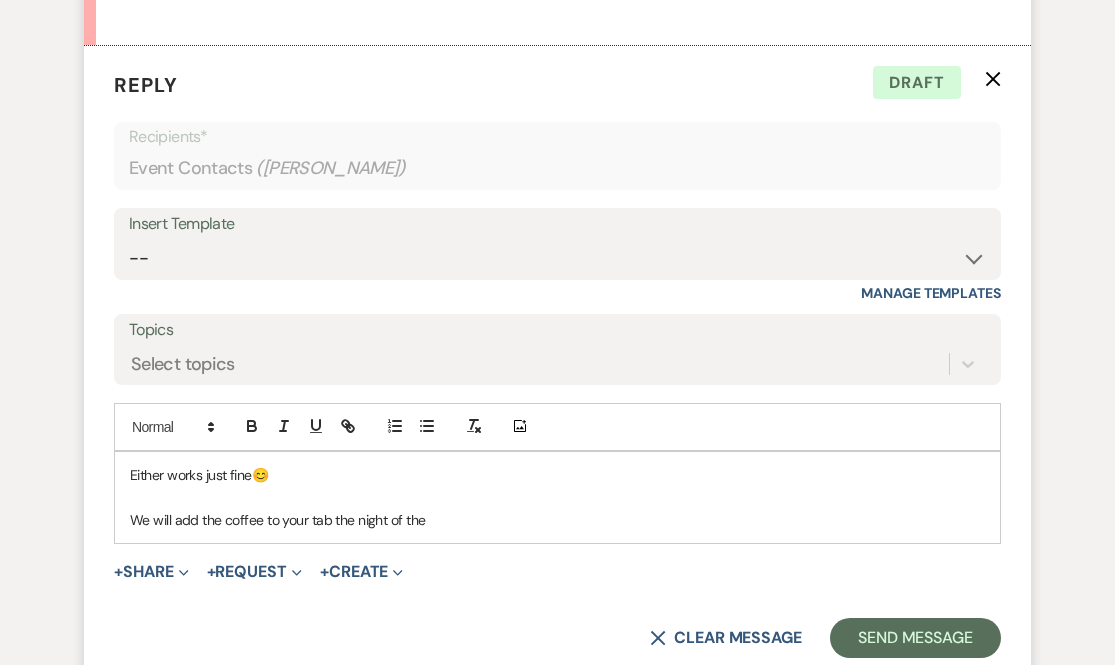 click on "We will add the coffee to your tab the night of the" at bounding box center (557, 520) 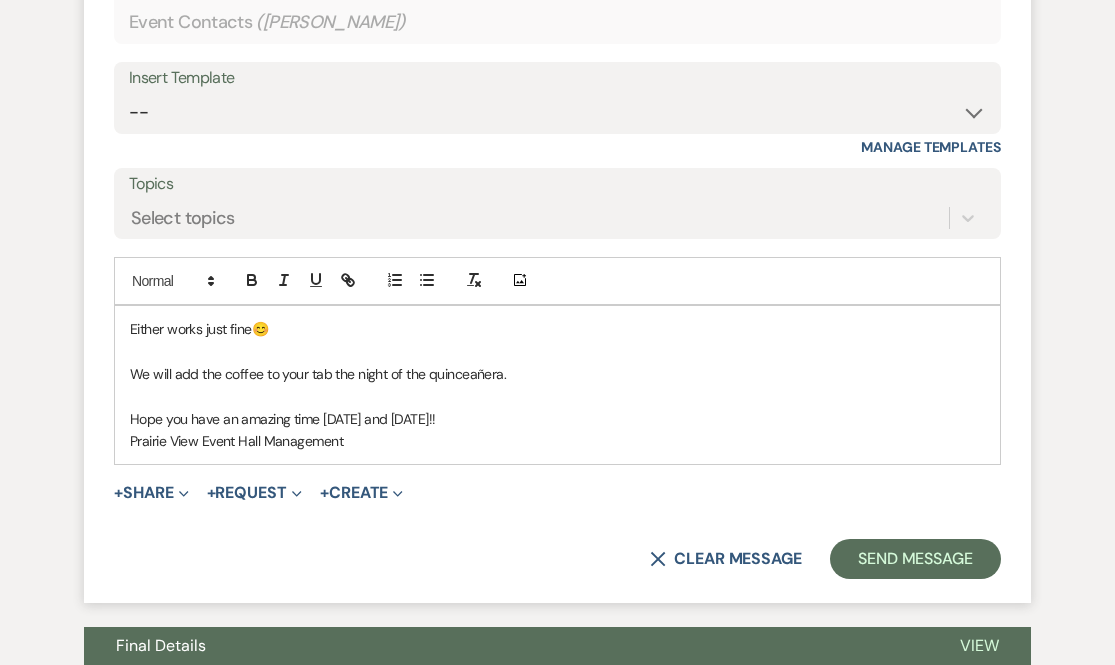 scroll, scrollTop: 4379, scrollLeft: 0, axis: vertical 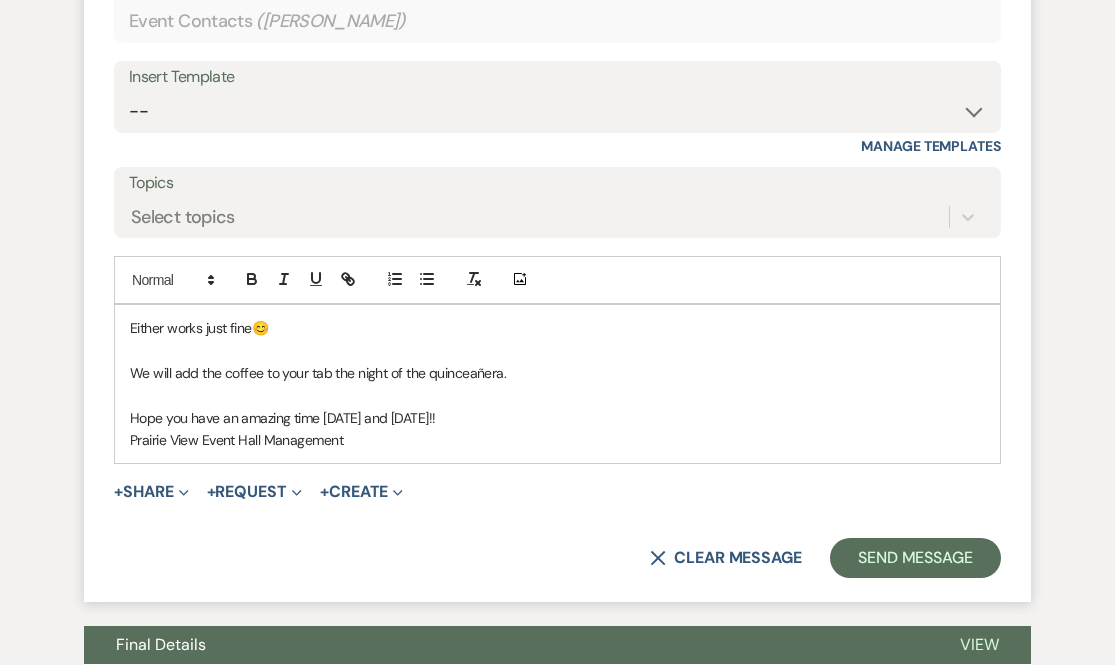click on "We will add the coffee to your tab the night of the quinceañera." at bounding box center (318, 373) 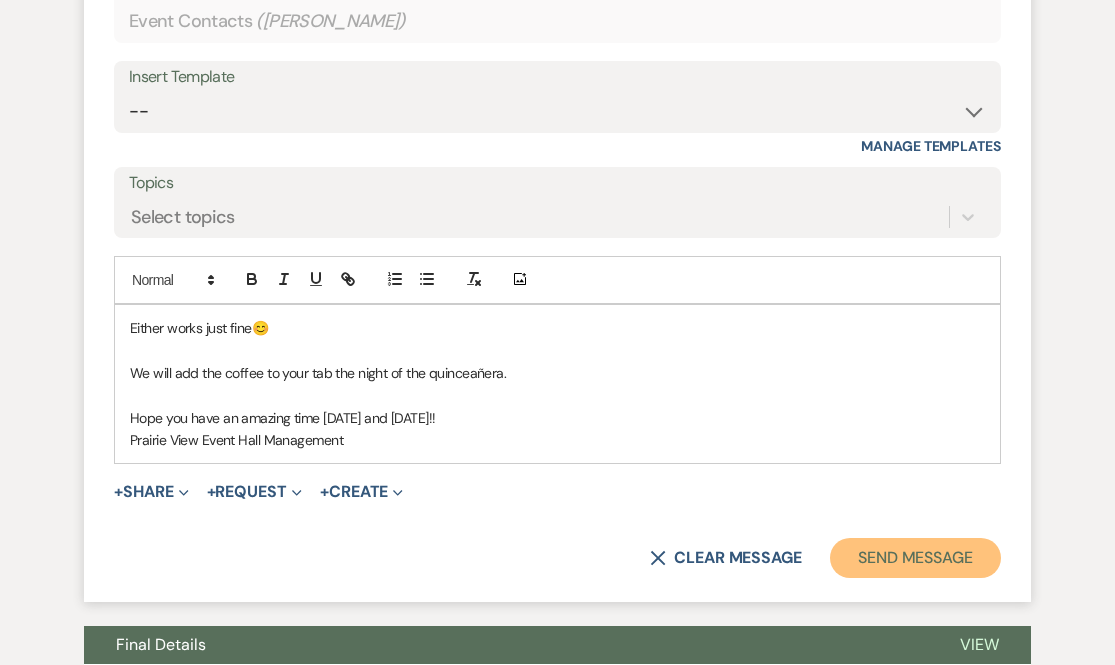 click on "Send Message" at bounding box center (915, 558) 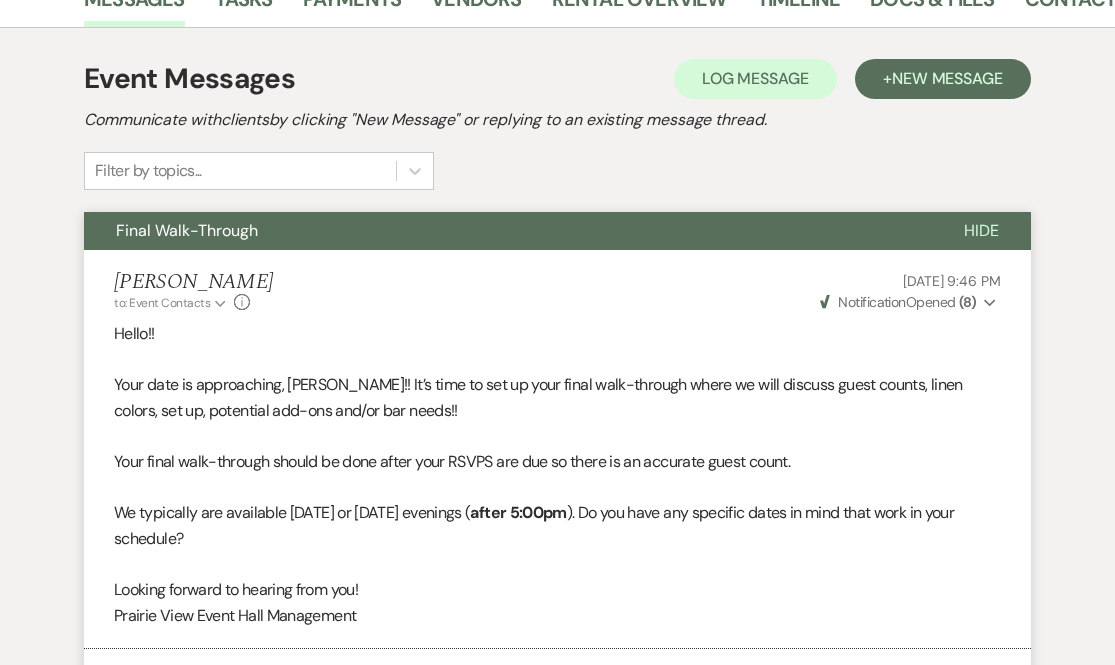 scroll, scrollTop: 0, scrollLeft: 0, axis: both 